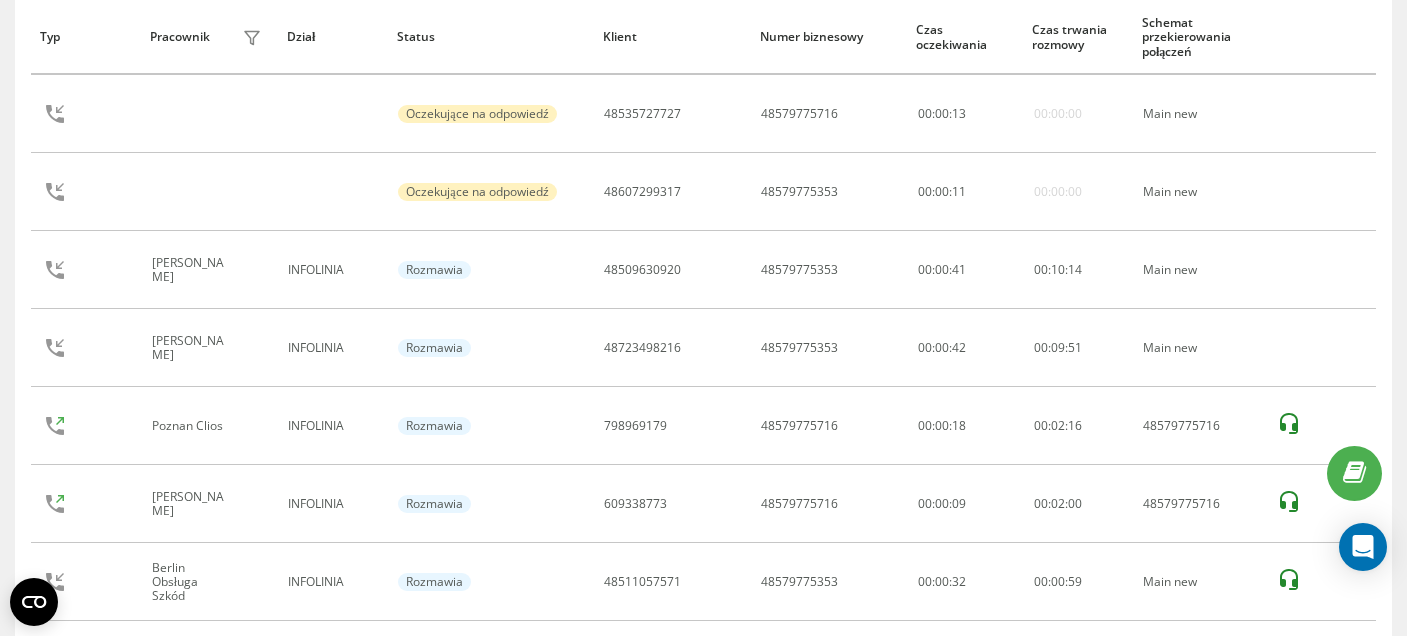 scroll, scrollTop: 254, scrollLeft: 0, axis: vertical 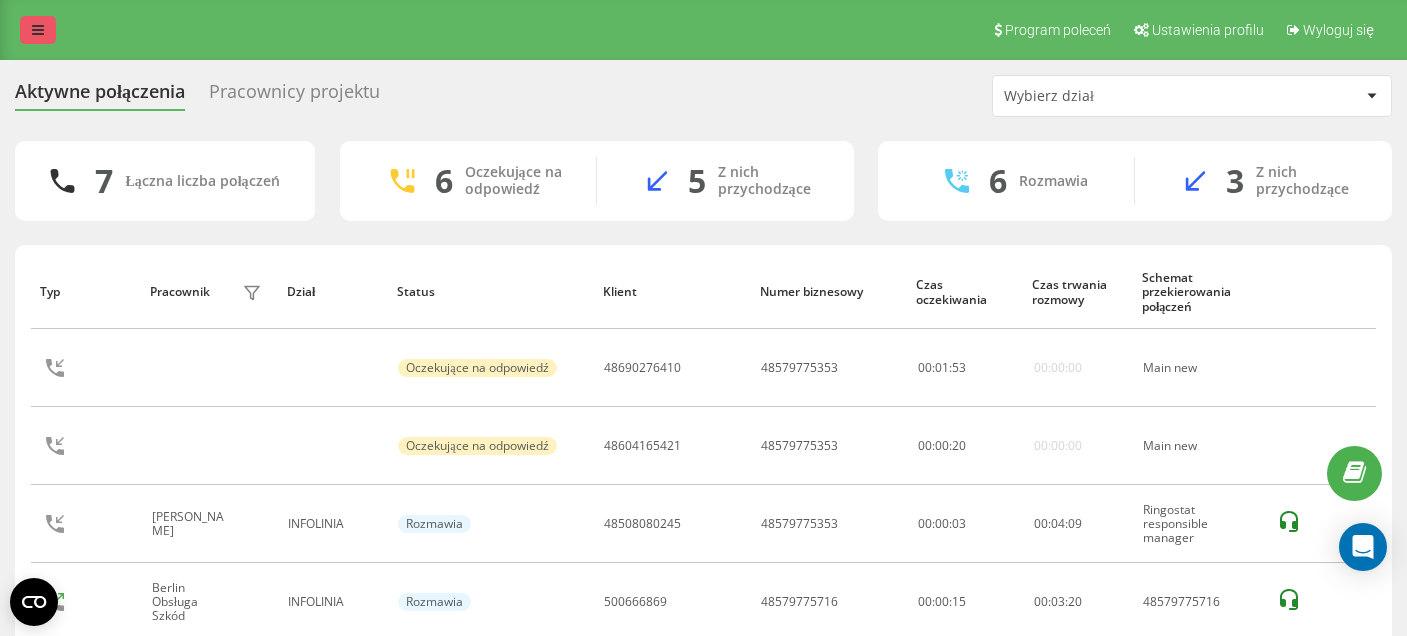 click at bounding box center (38, 30) 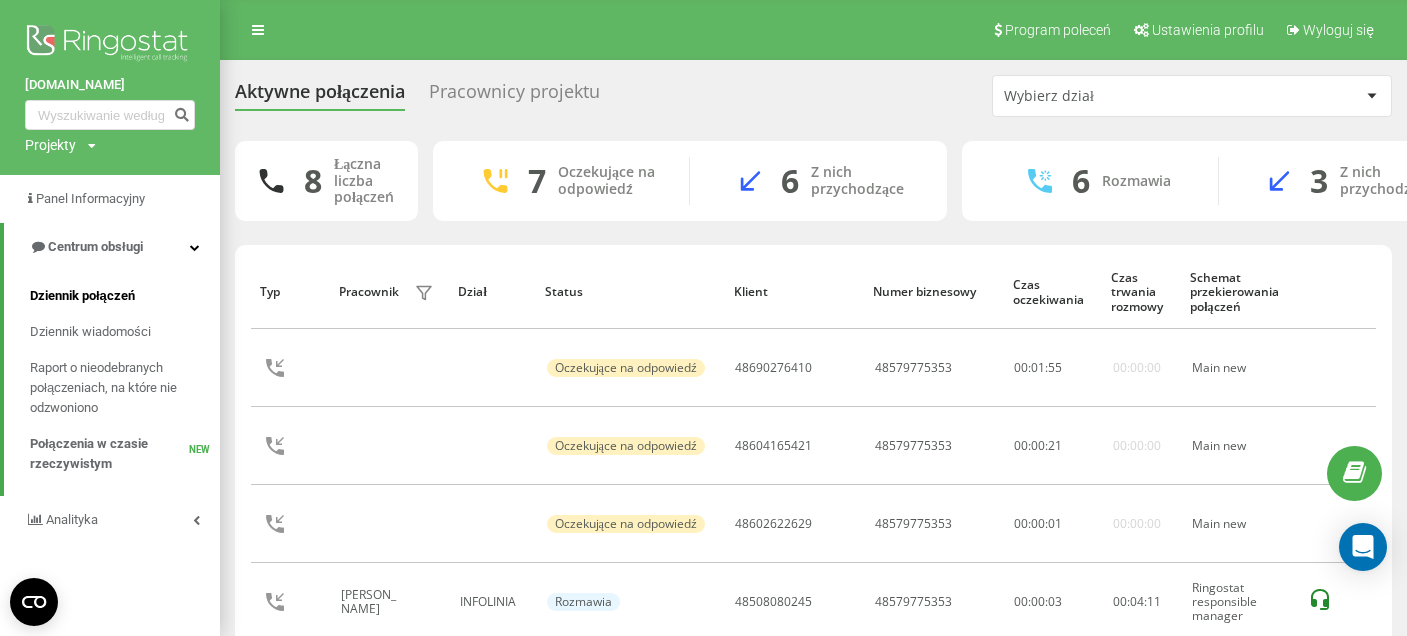 click on "Dziennik połączeń" at bounding box center (82, 296) 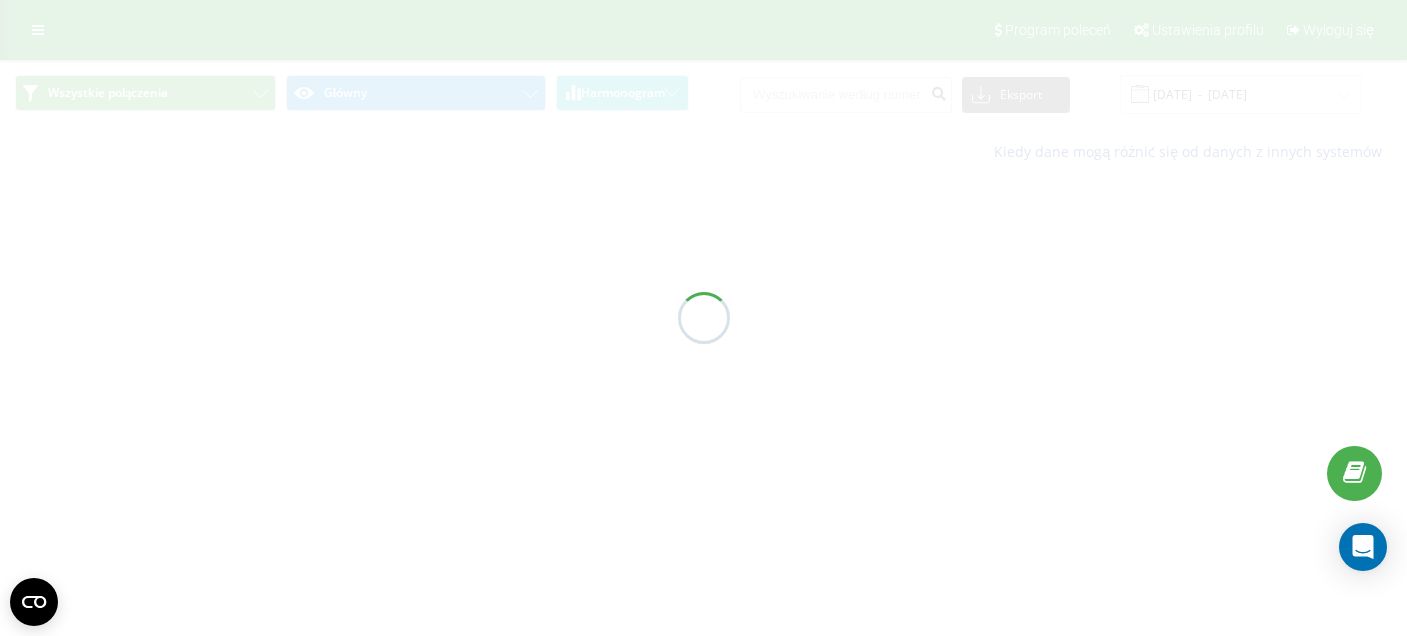 scroll, scrollTop: 0, scrollLeft: 0, axis: both 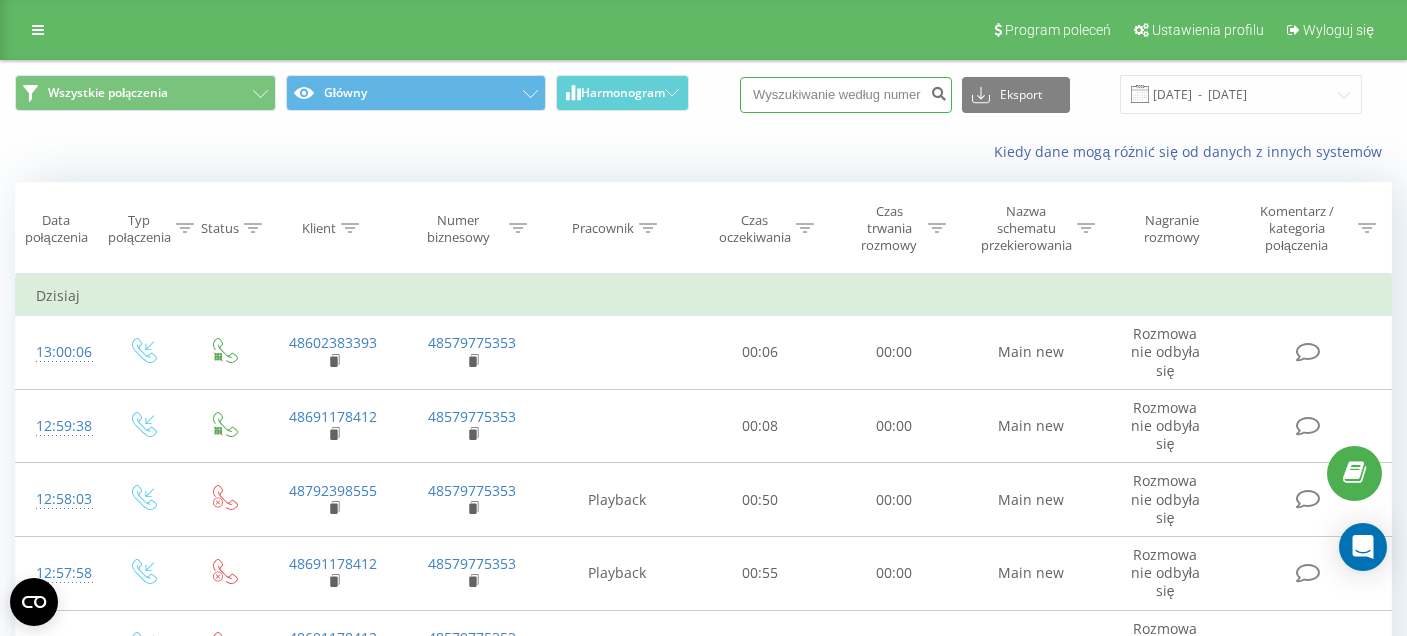 click at bounding box center [846, 95] 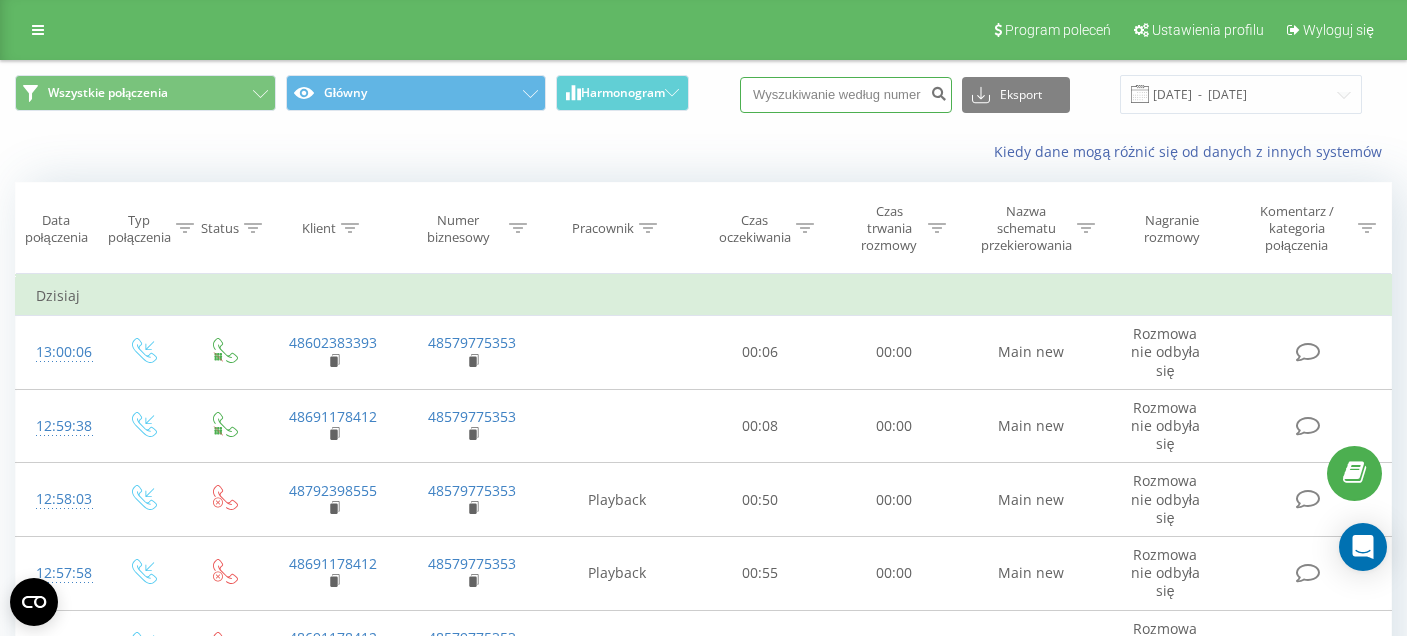 paste on "48573255994" 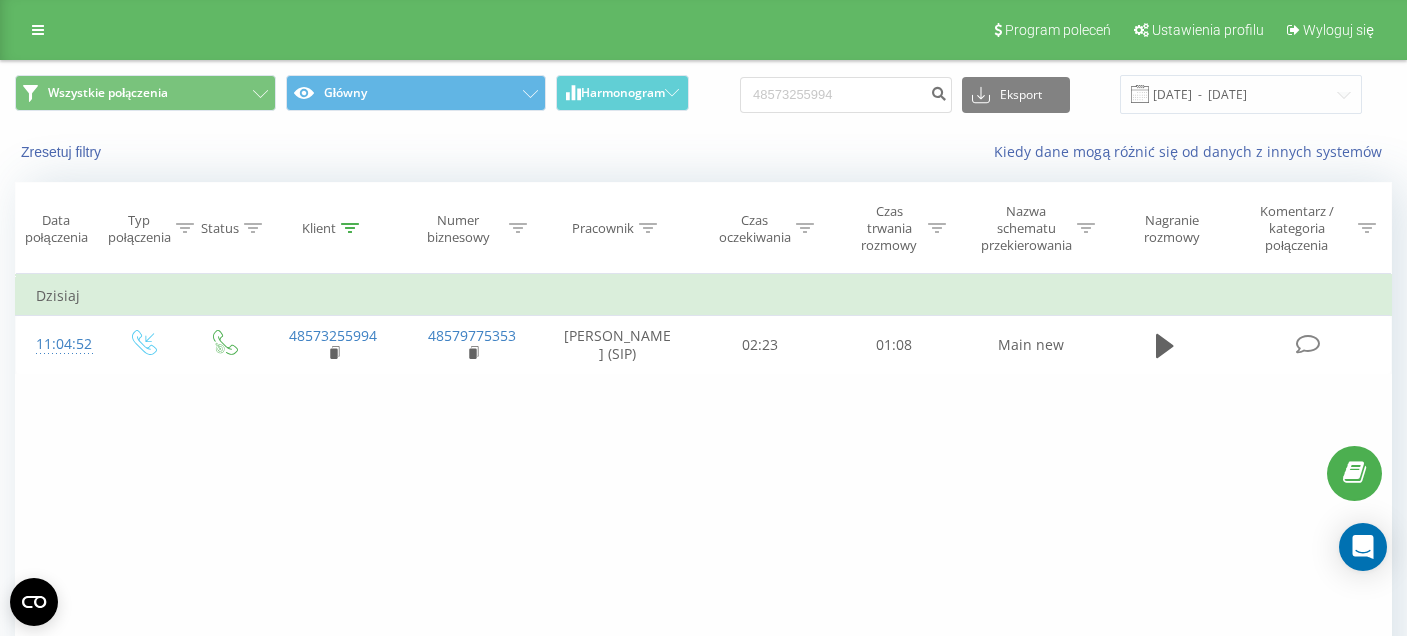 scroll, scrollTop: 0, scrollLeft: 0, axis: both 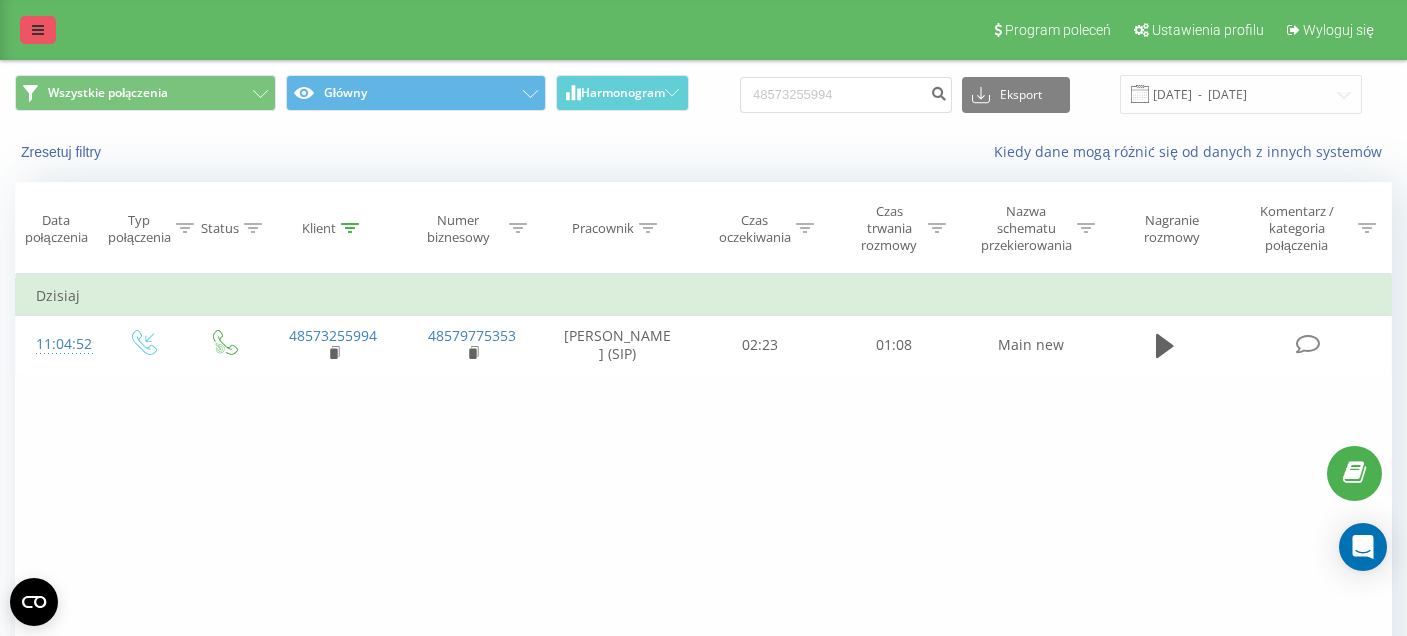 click at bounding box center [38, 30] 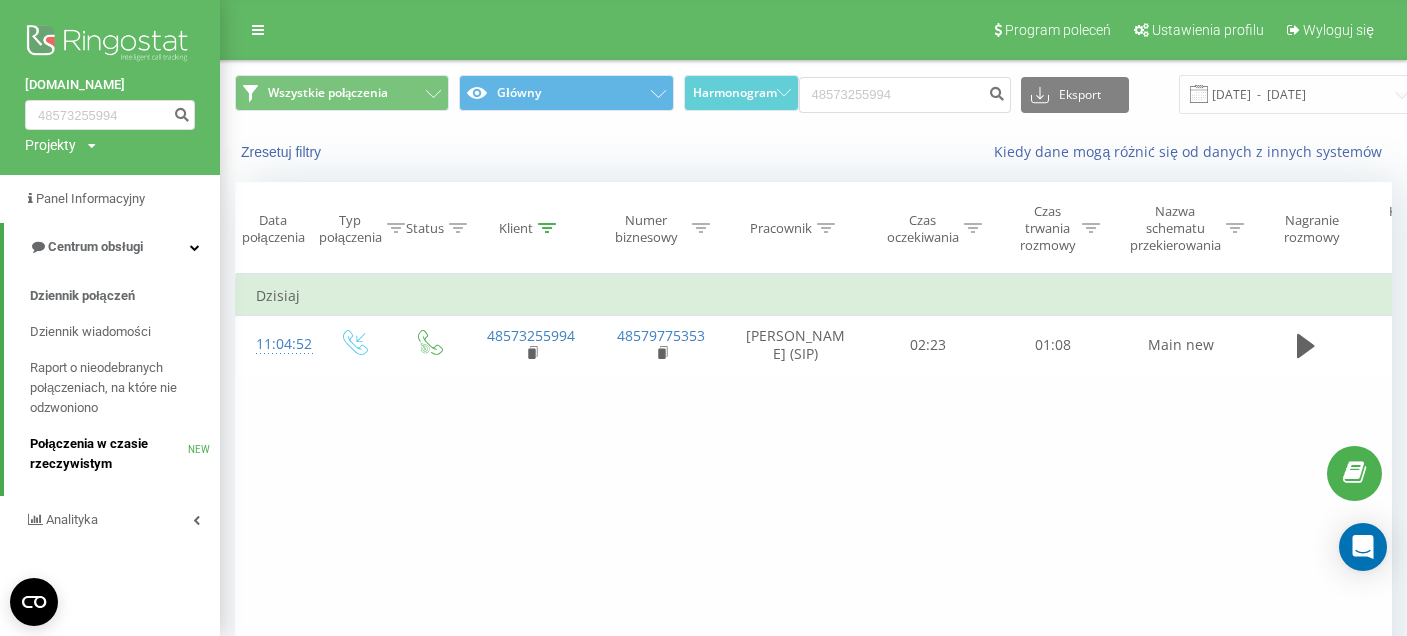 click on "Połączenia w czasie rzeczywistym" at bounding box center [109, 454] 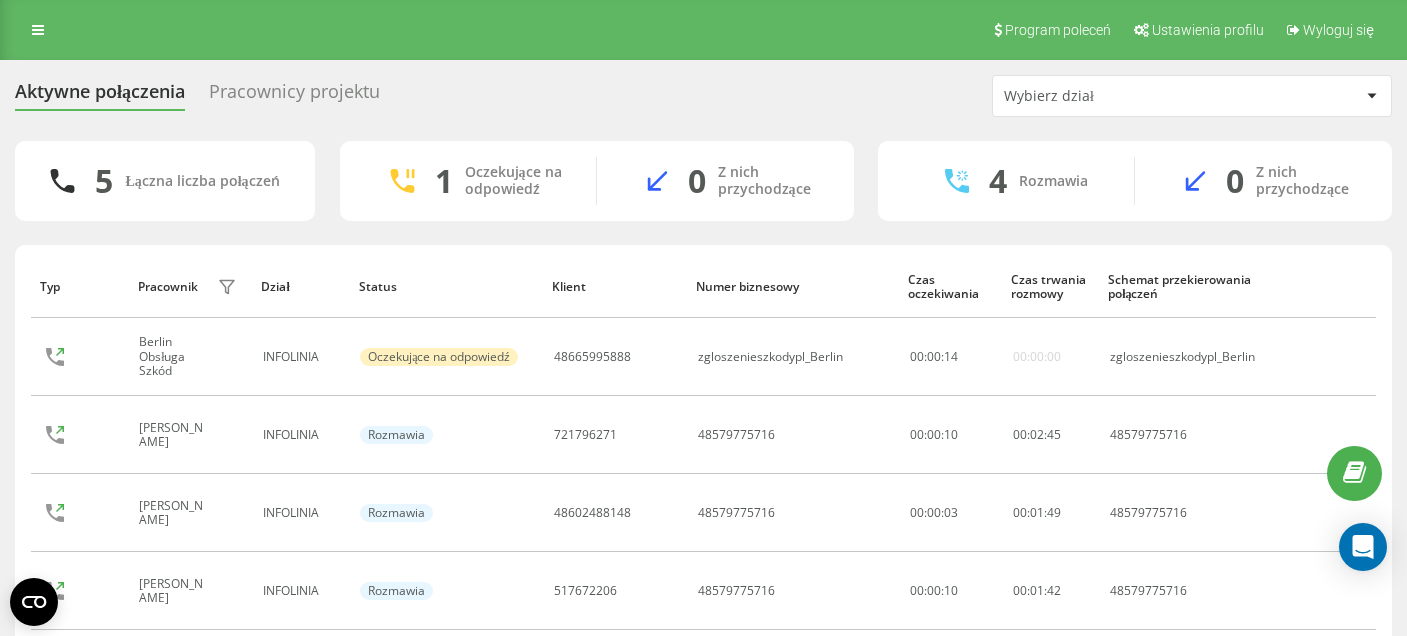 scroll, scrollTop: 0, scrollLeft: 0, axis: both 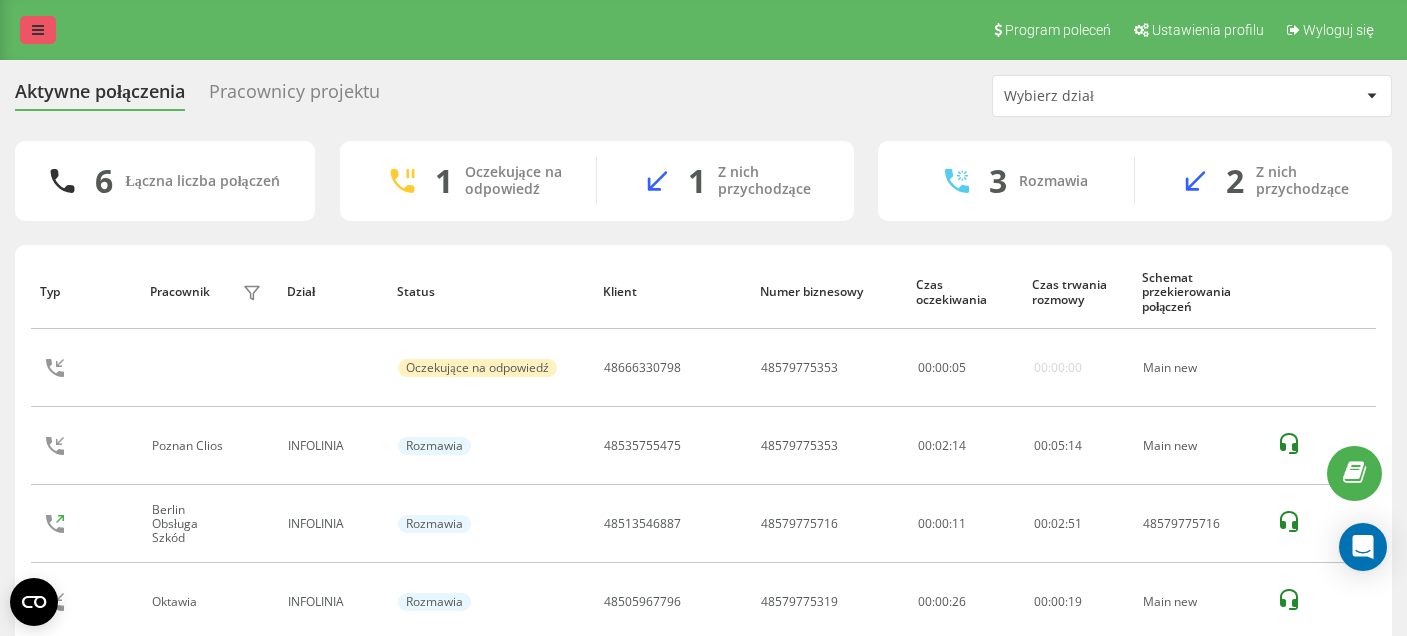 click at bounding box center (38, 30) 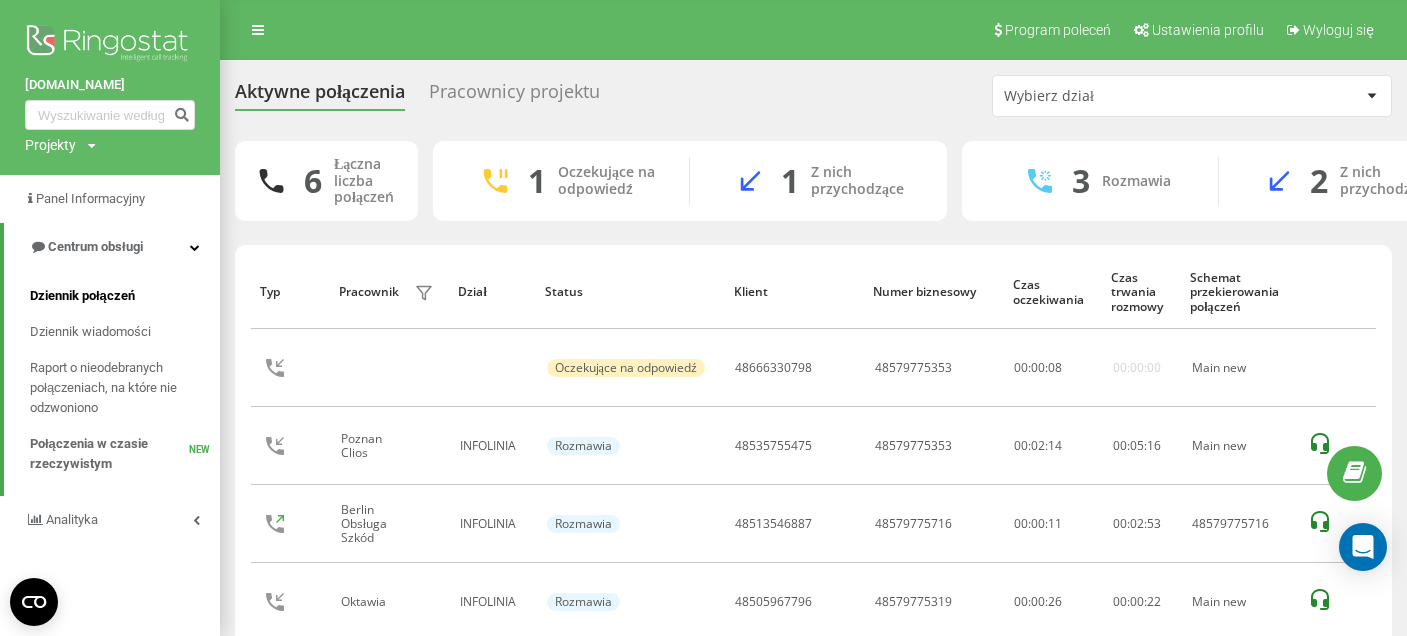 click on "Dziennik połączeń" at bounding box center [82, 296] 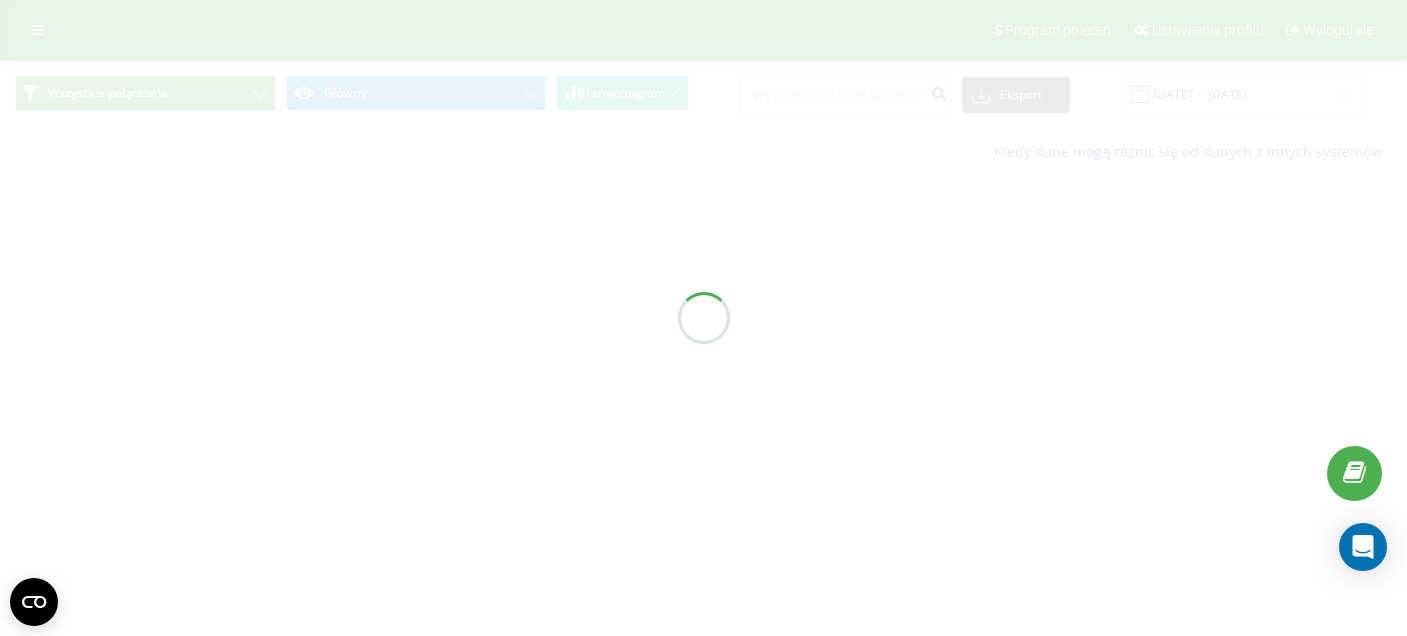 scroll, scrollTop: 0, scrollLeft: 0, axis: both 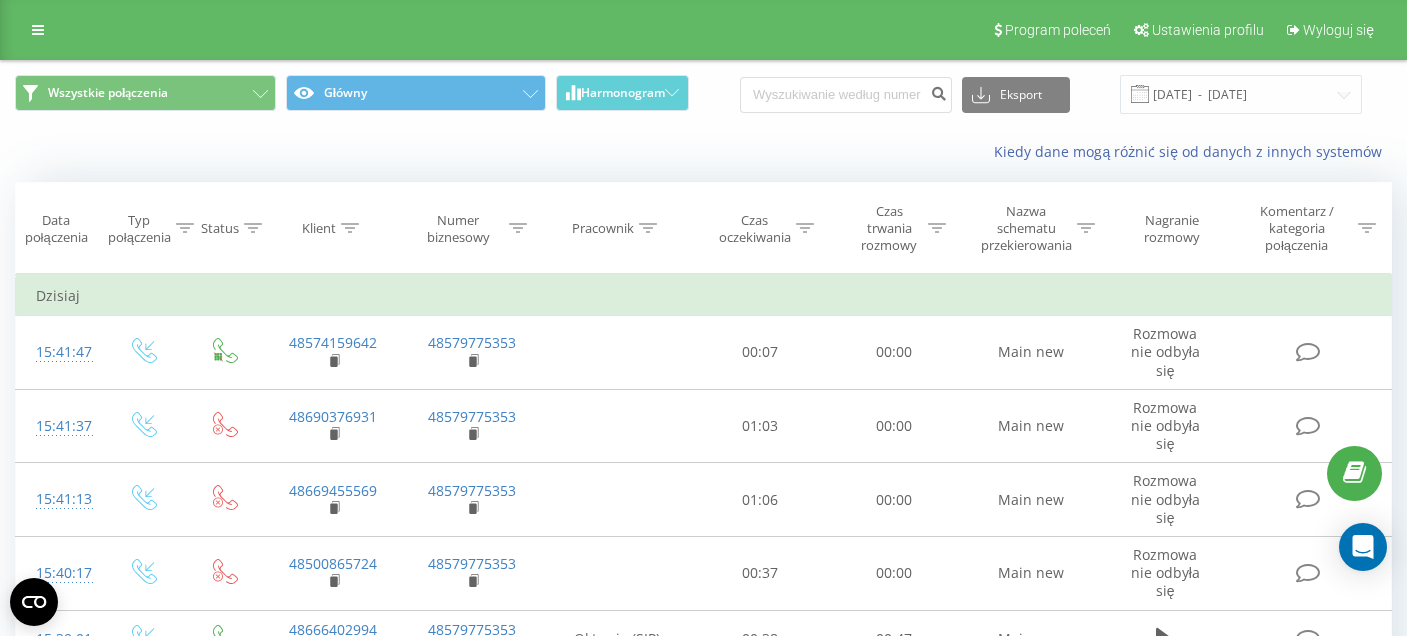 click on "Program poleceń Ustawienia profilu Wyloguj się" at bounding box center (703, 30) 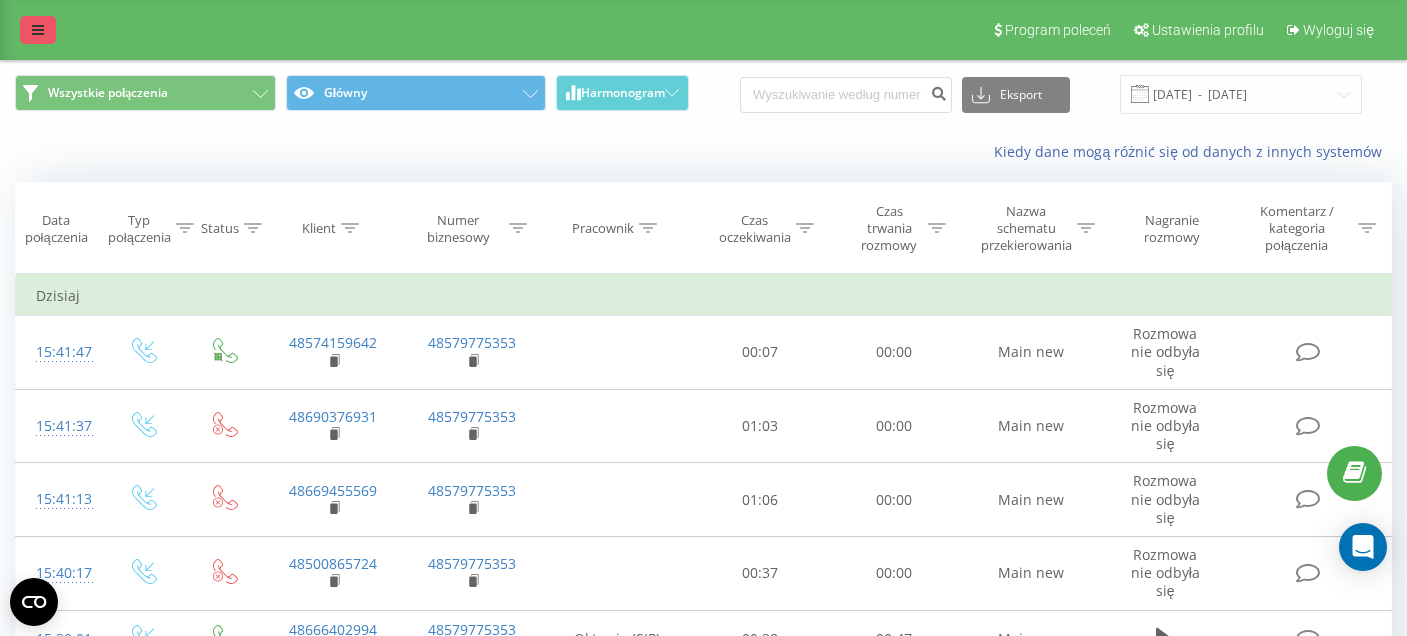 click at bounding box center (38, 30) 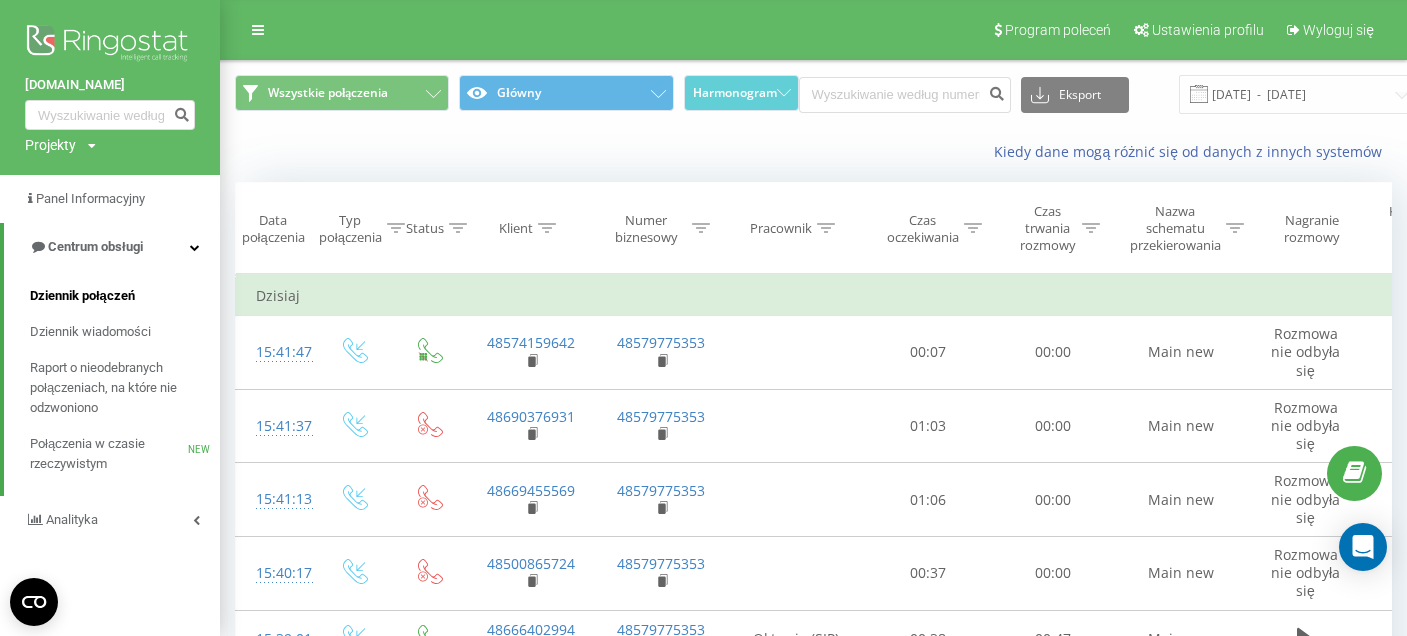 click on "Dziennik połączeń" at bounding box center (82, 296) 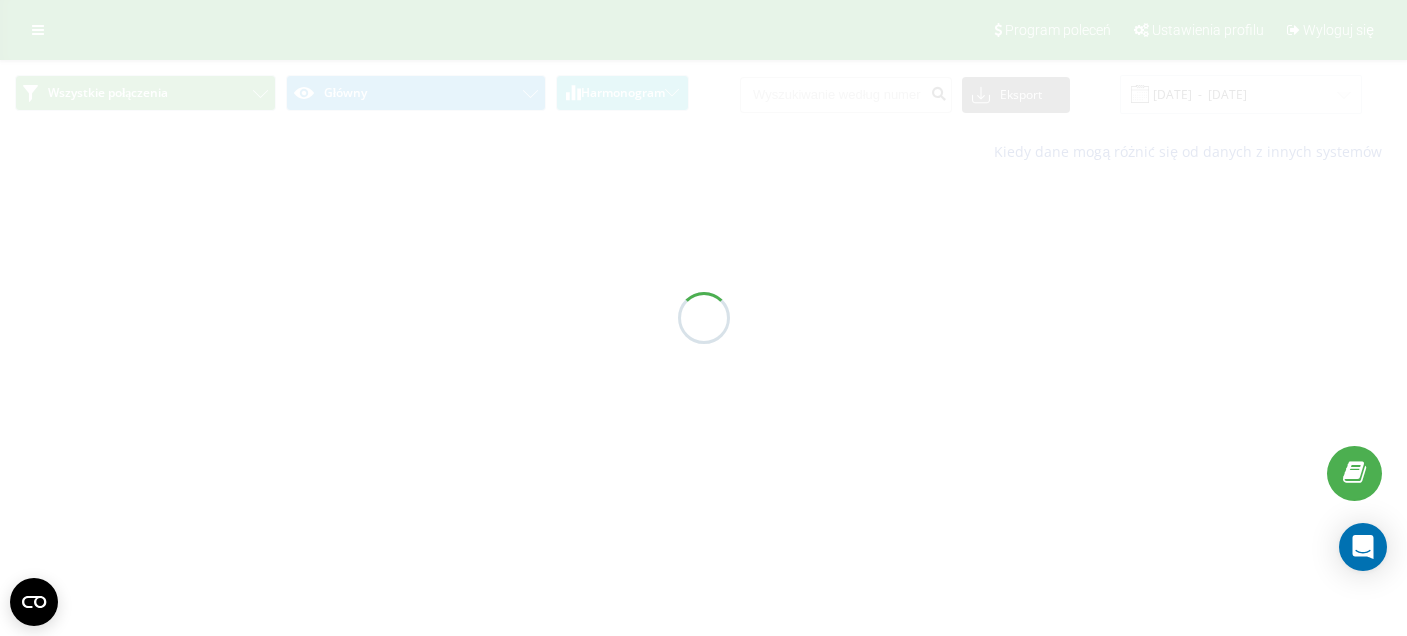 scroll, scrollTop: 0, scrollLeft: 0, axis: both 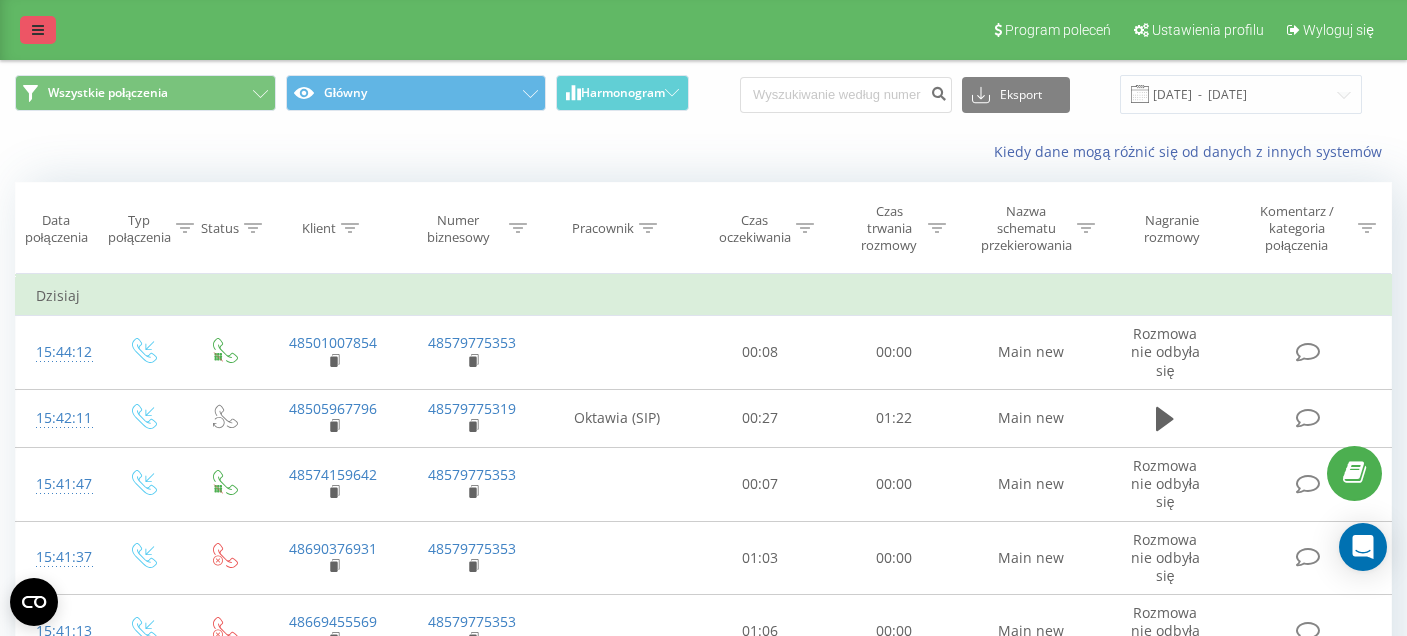 click at bounding box center (38, 30) 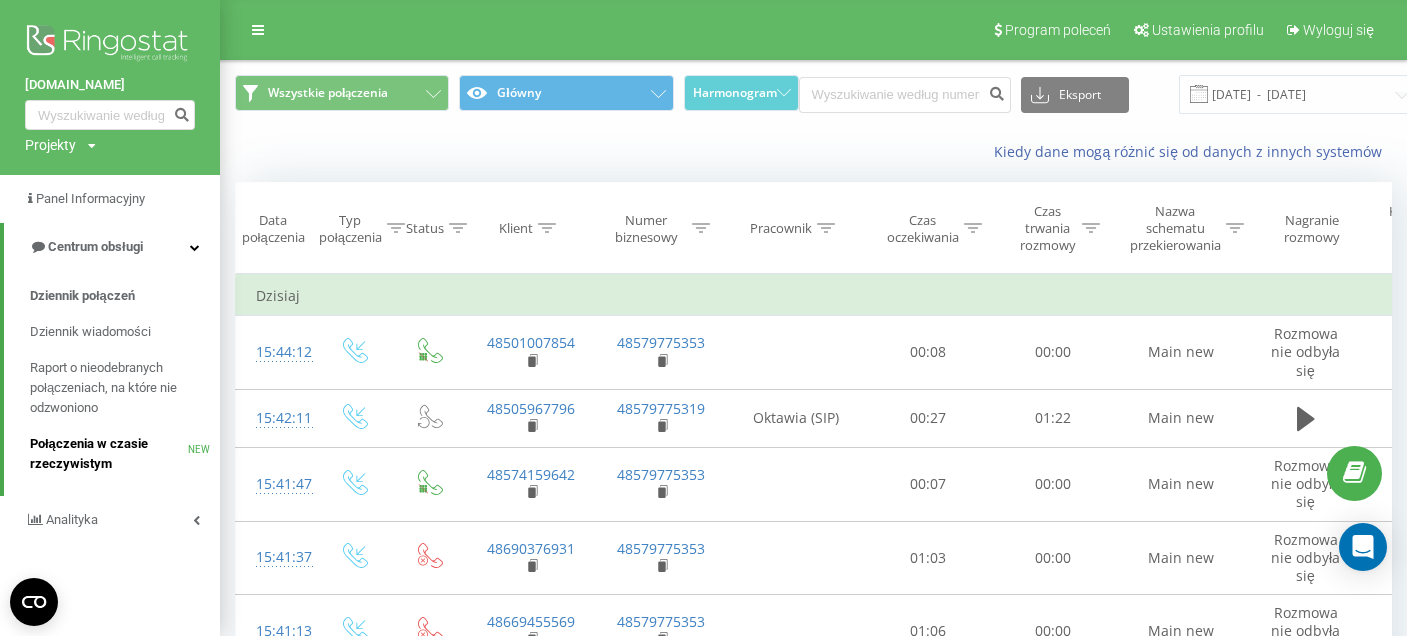 click on "Połączenia w czasie rzeczywistym" at bounding box center (109, 454) 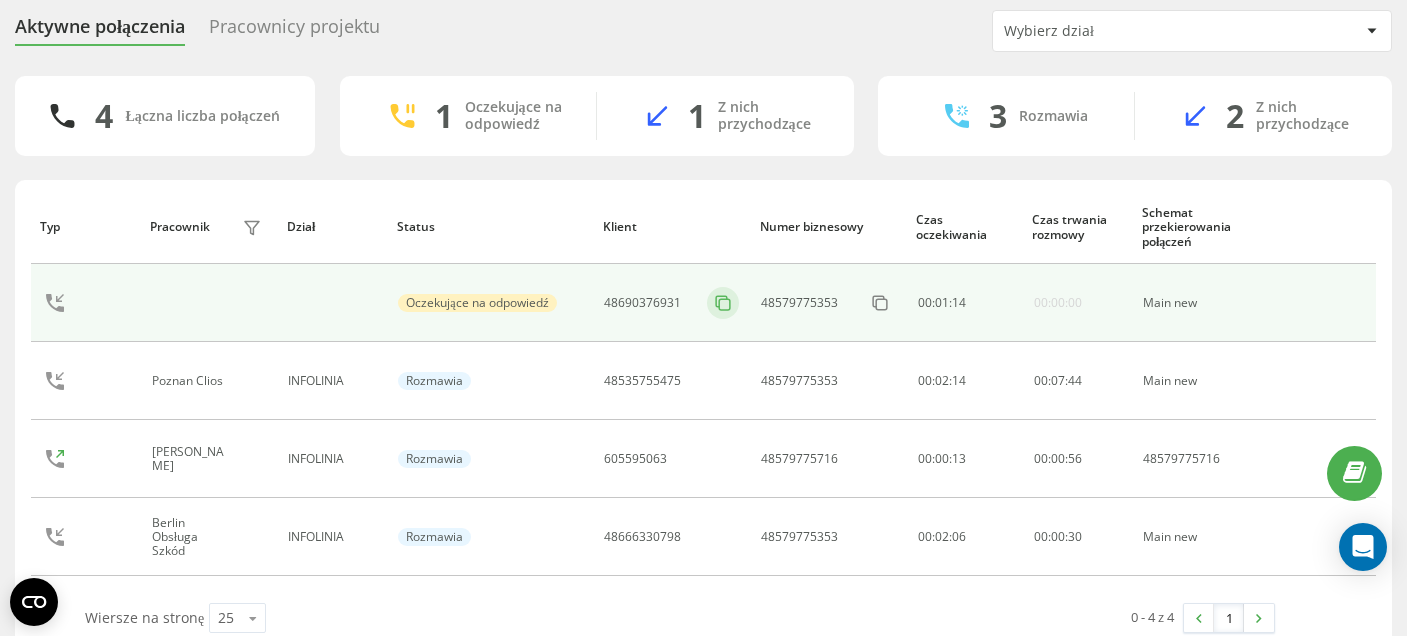 scroll, scrollTop: 97, scrollLeft: 0, axis: vertical 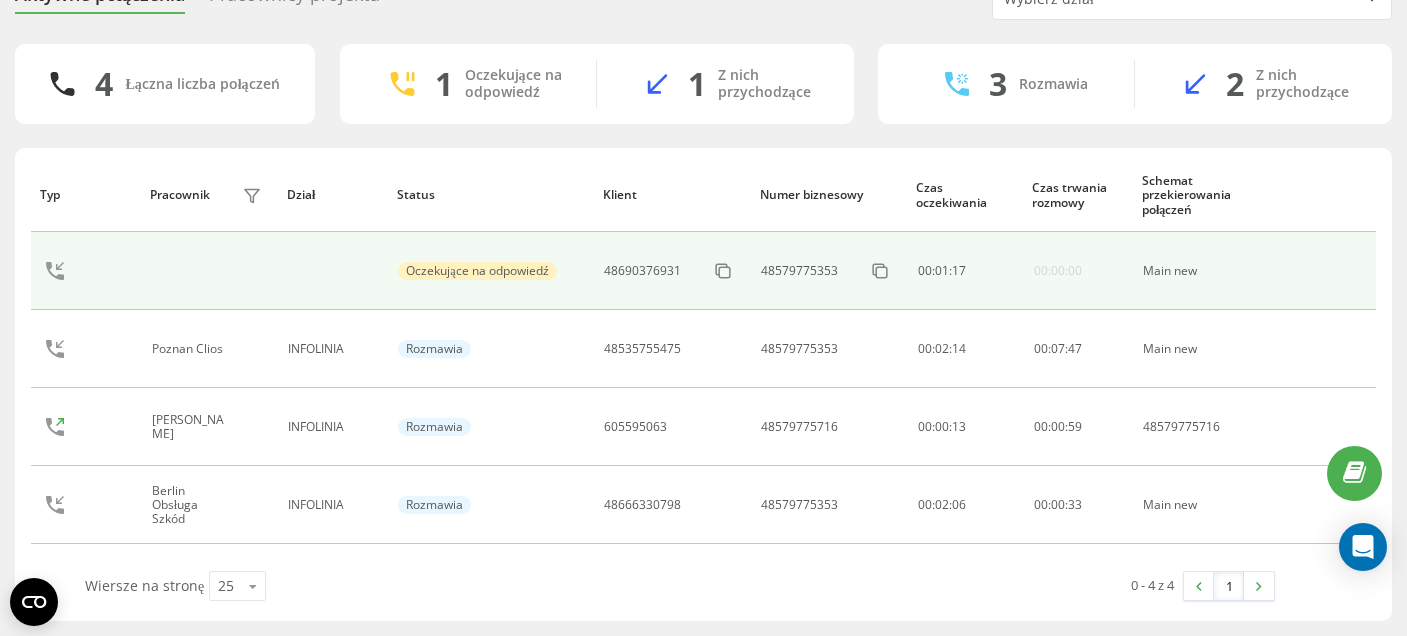 click on "48690376931" at bounding box center (642, 271) 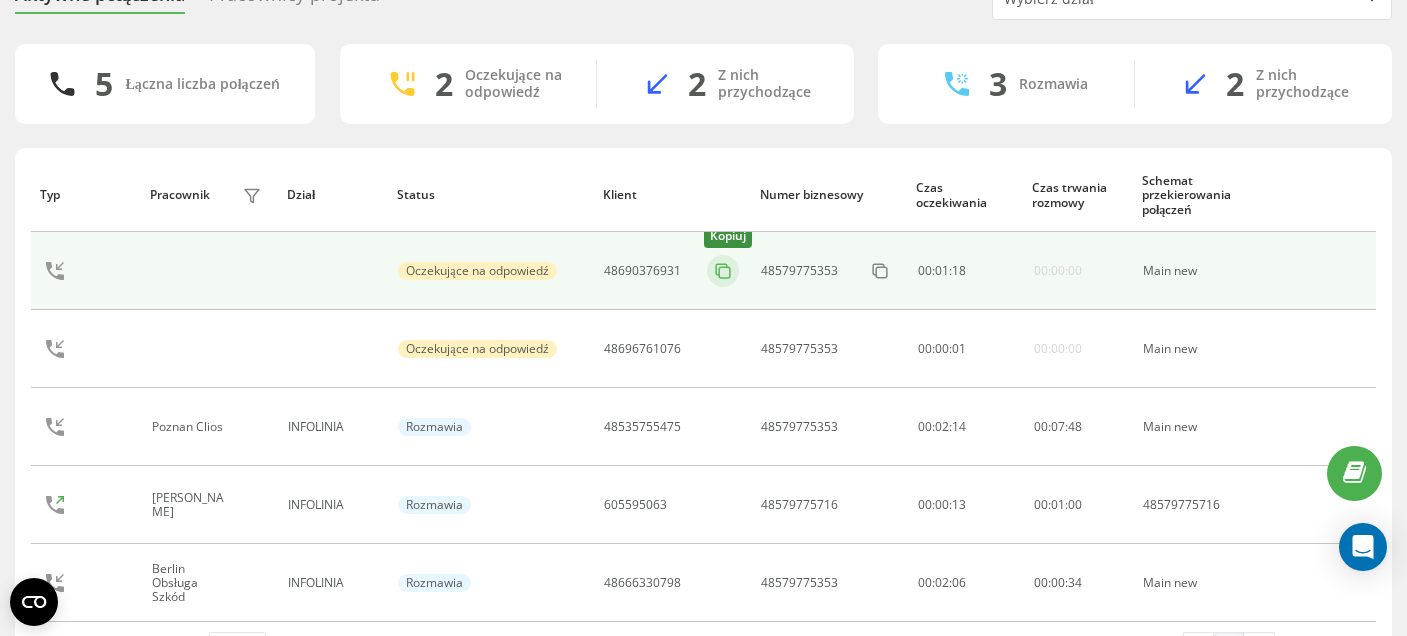 click 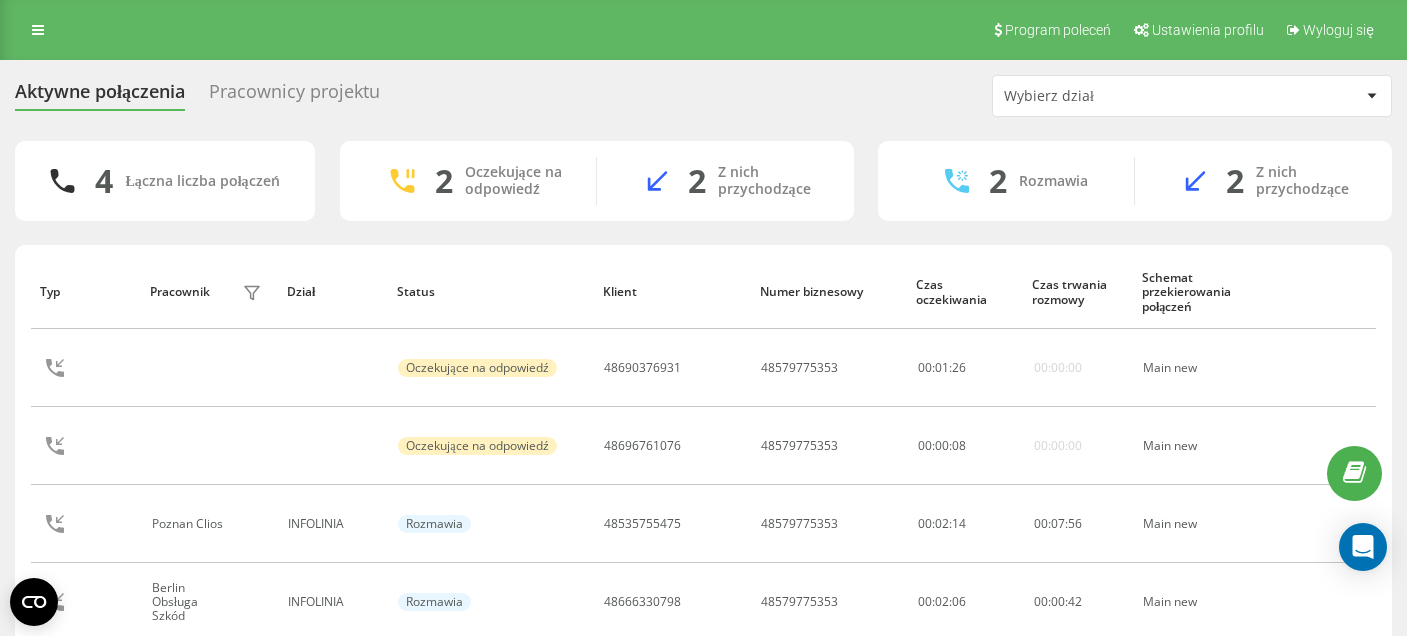 scroll, scrollTop: 97, scrollLeft: 0, axis: vertical 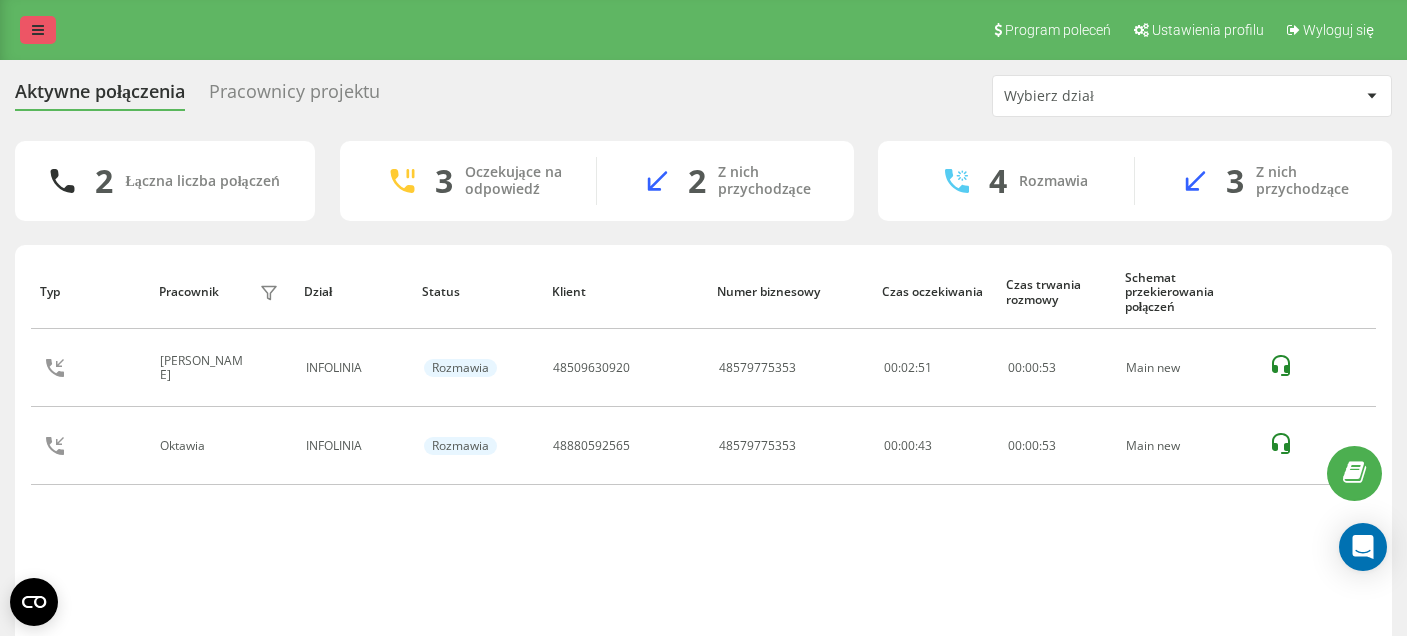 click at bounding box center (38, 30) 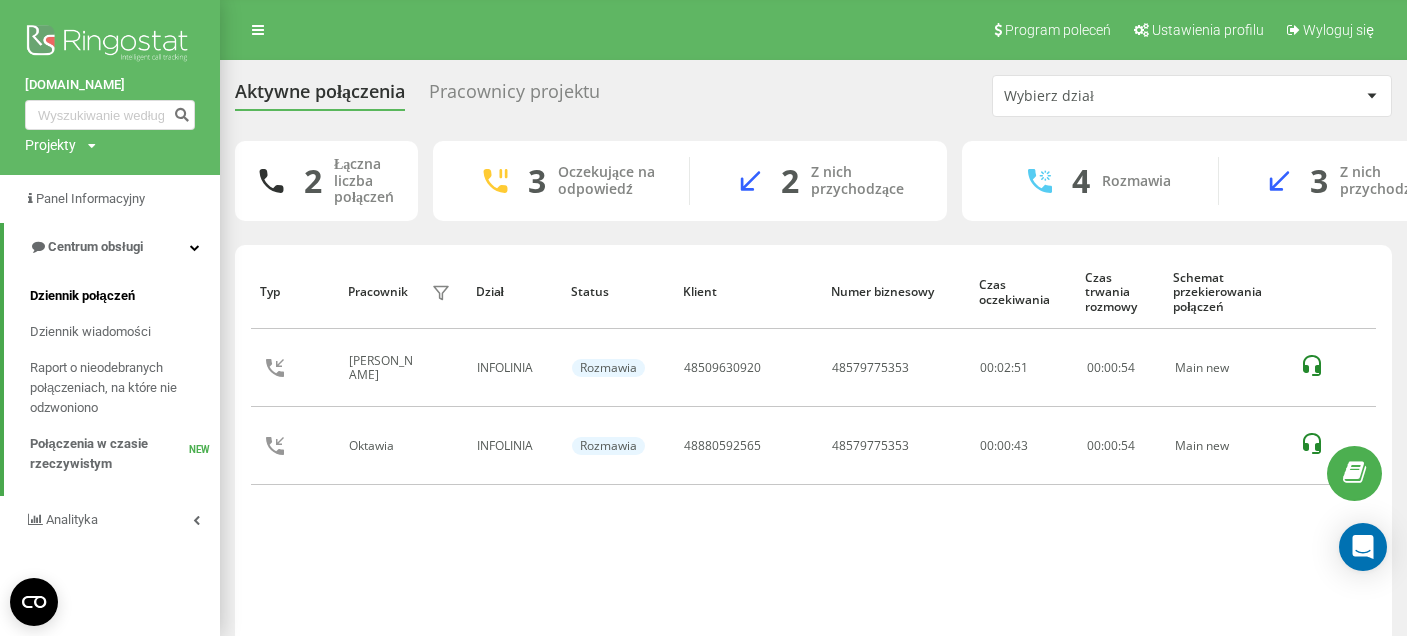 click on "Dziennik połączeń" at bounding box center (82, 296) 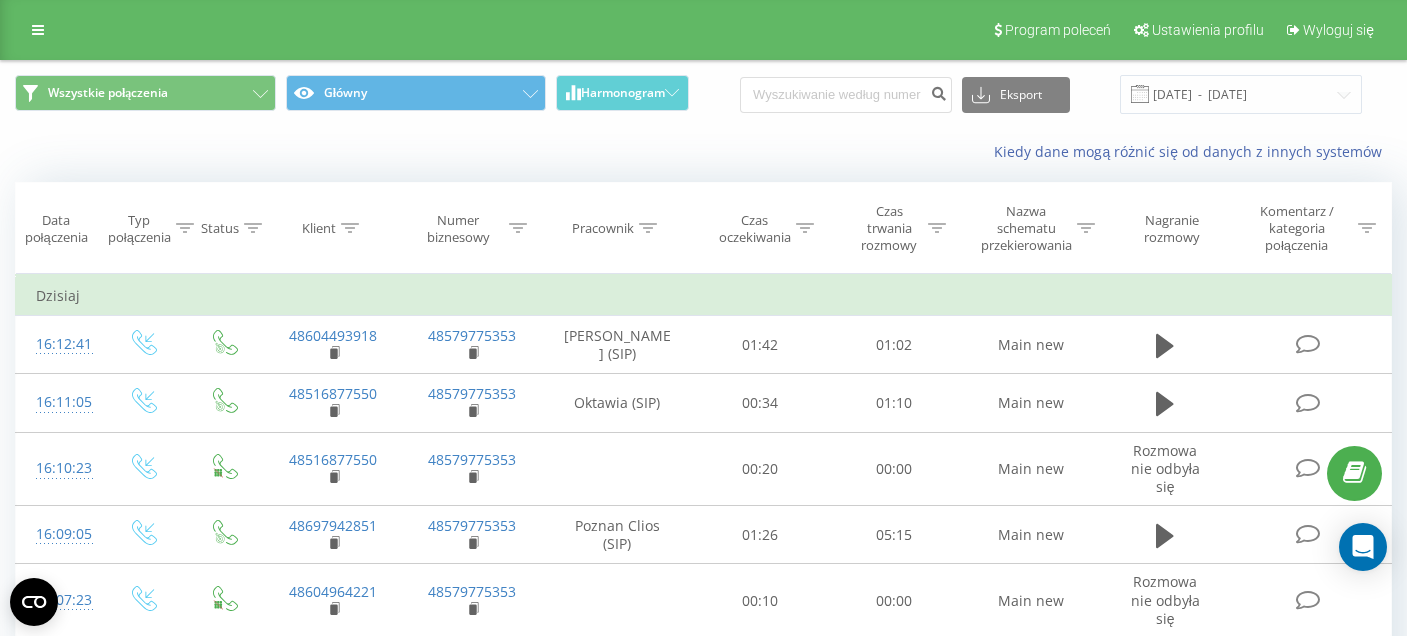 scroll, scrollTop: 0, scrollLeft: 0, axis: both 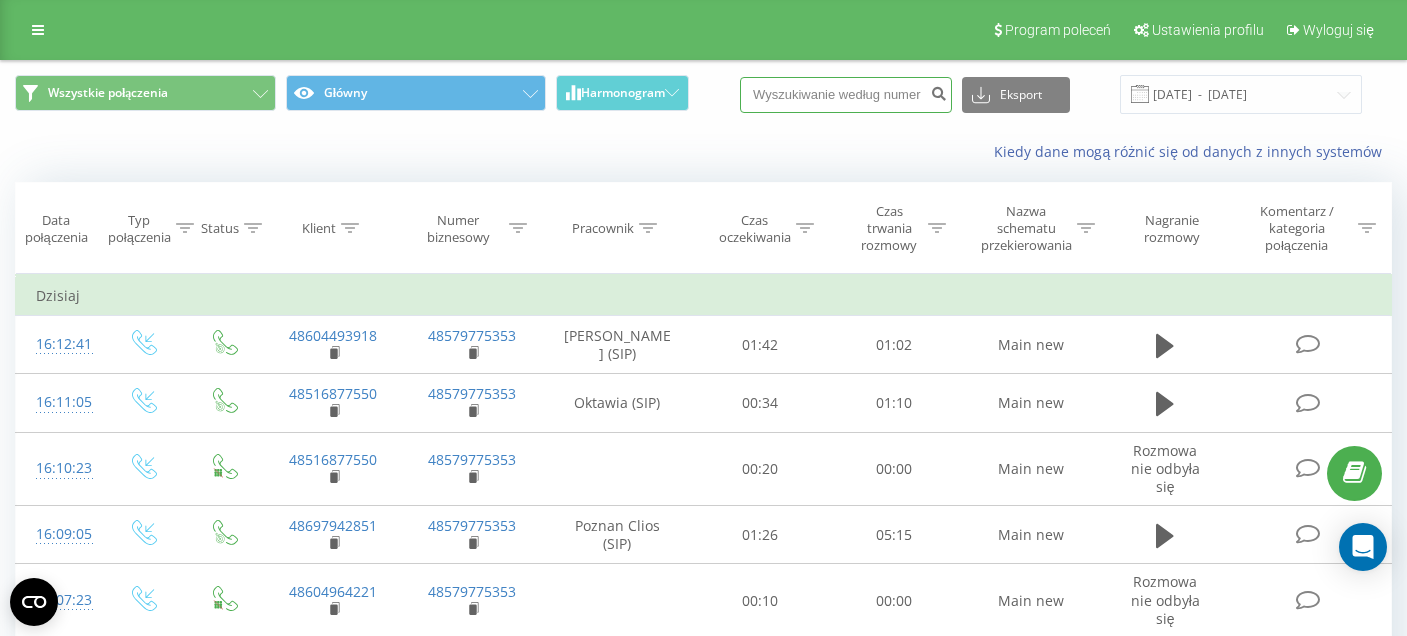 click at bounding box center [846, 95] 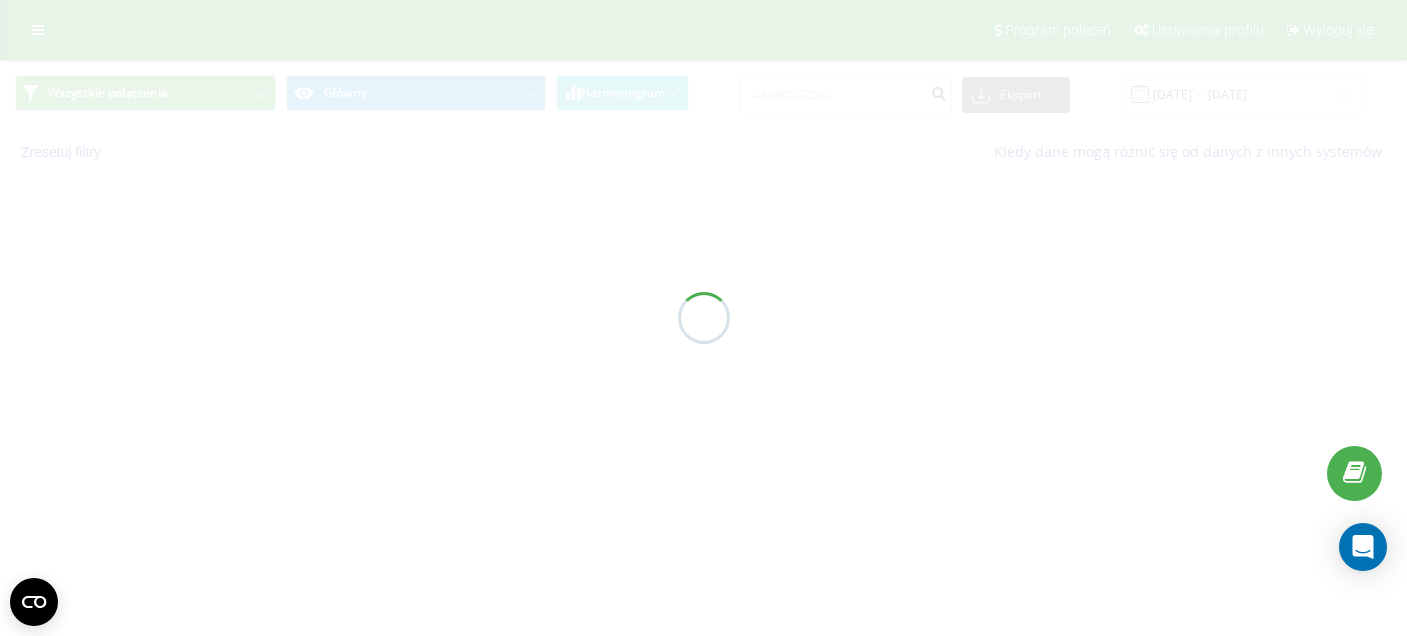 scroll, scrollTop: 0, scrollLeft: 0, axis: both 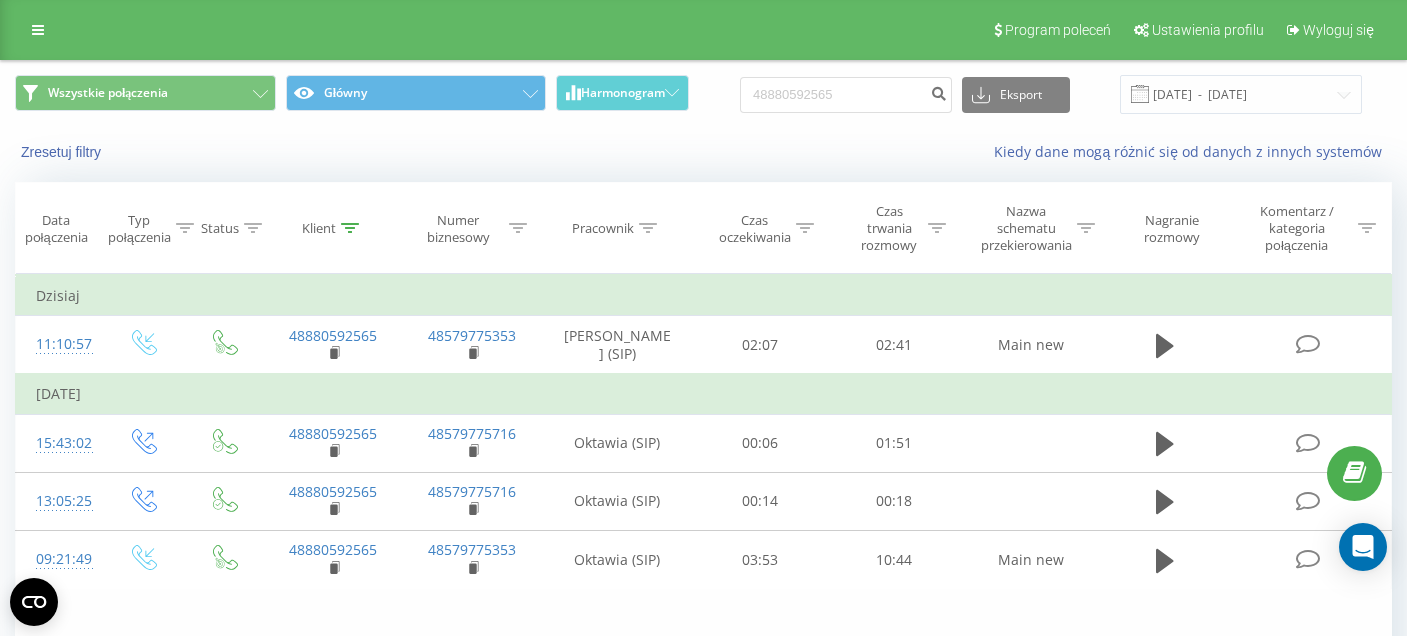 click at bounding box center (38, 30) 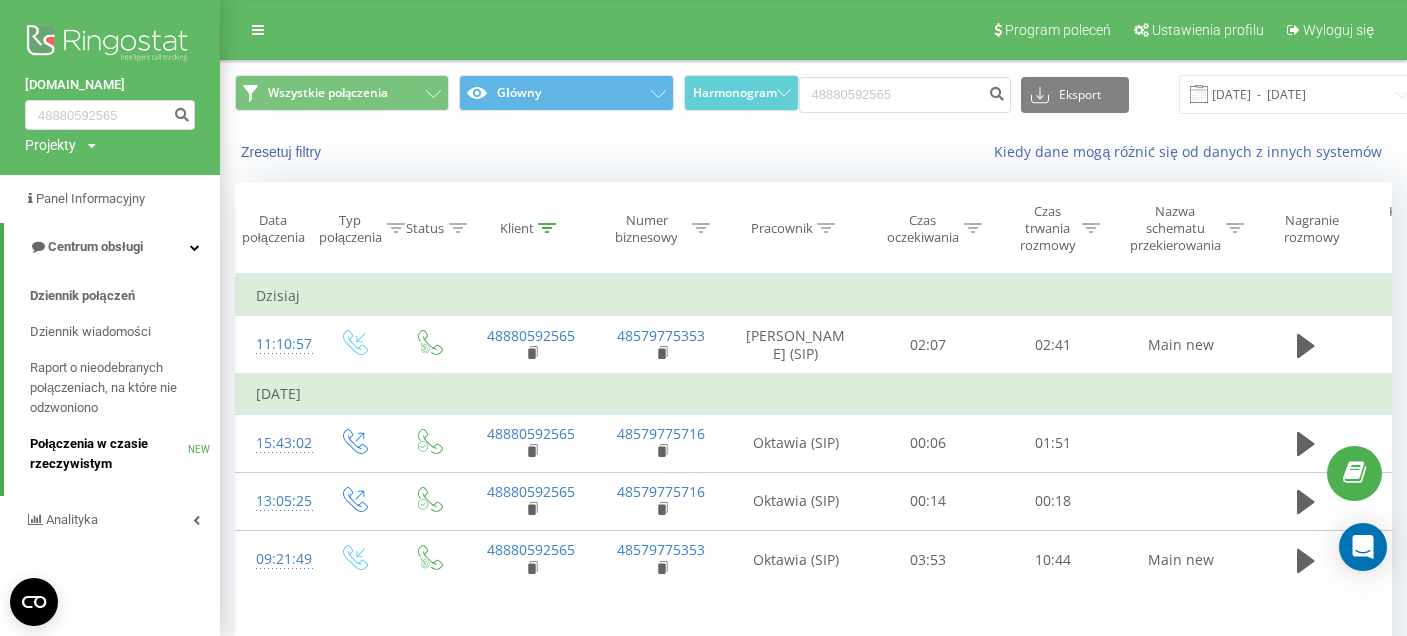 click on "Połączenia w czasie rzeczywistym" at bounding box center (109, 454) 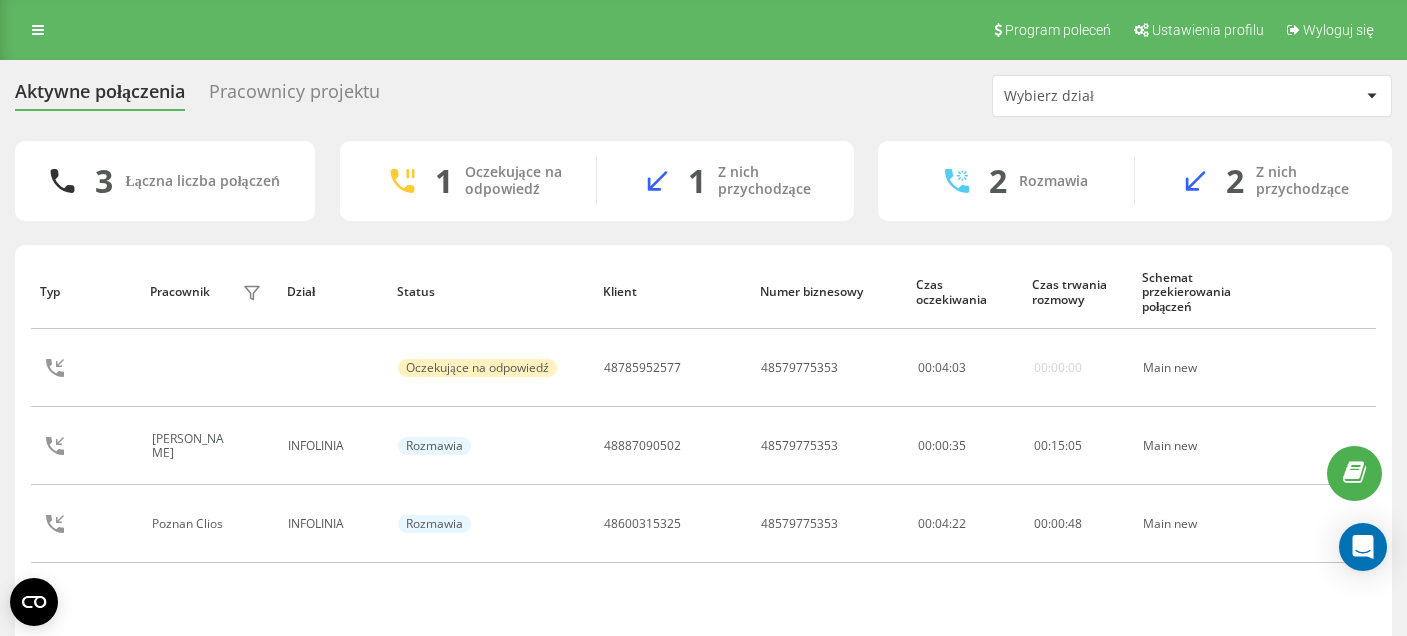 scroll, scrollTop: 0, scrollLeft: 0, axis: both 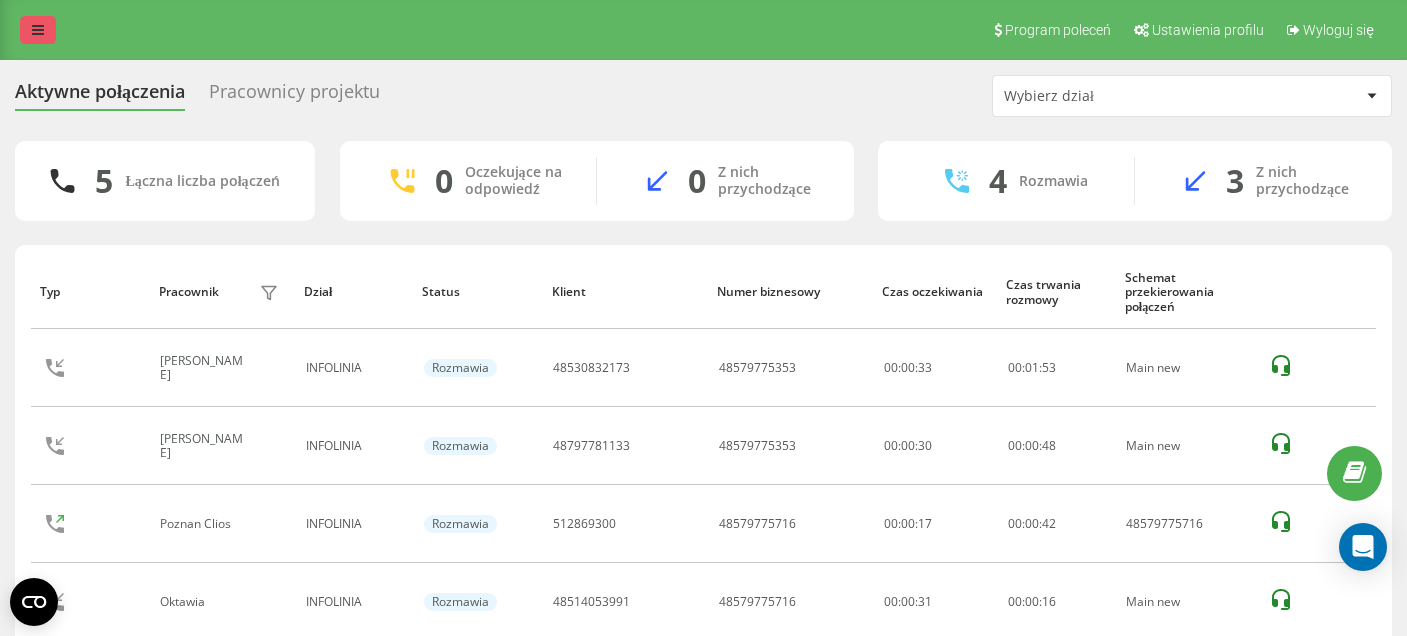 click at bounding box center (38, 30) 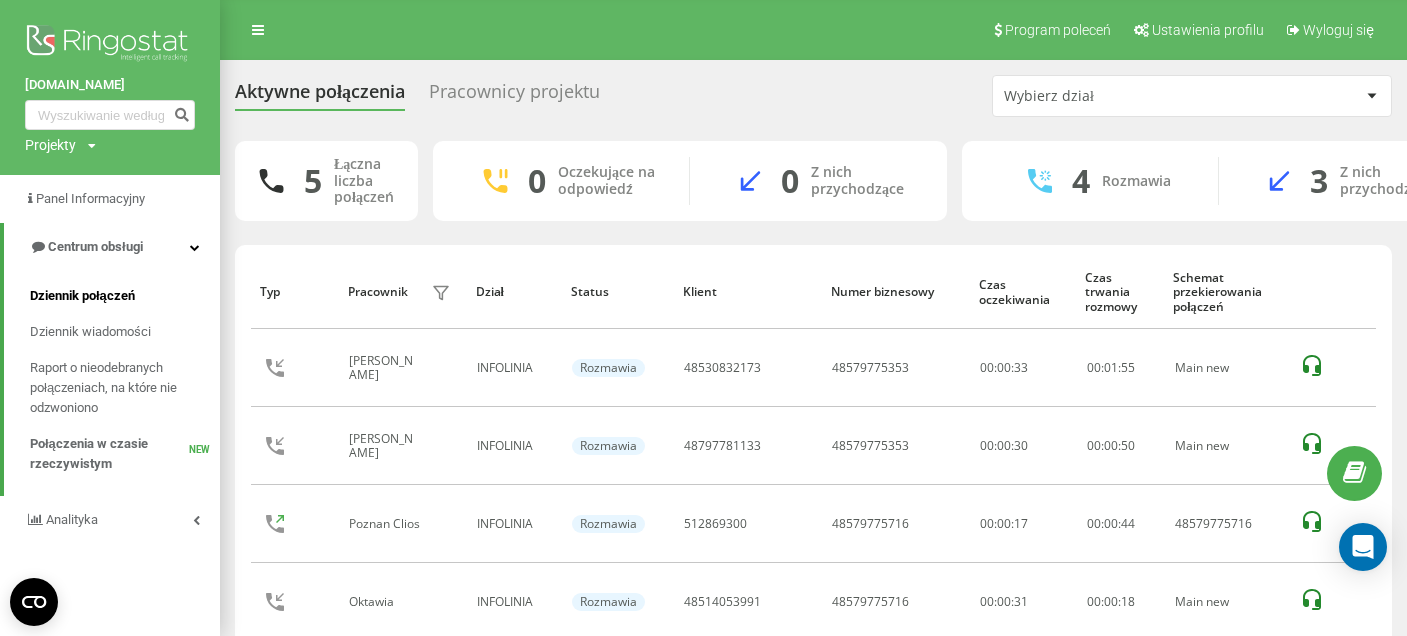 click on "Dziennik połączeń" at bounding box center [82, 296] 